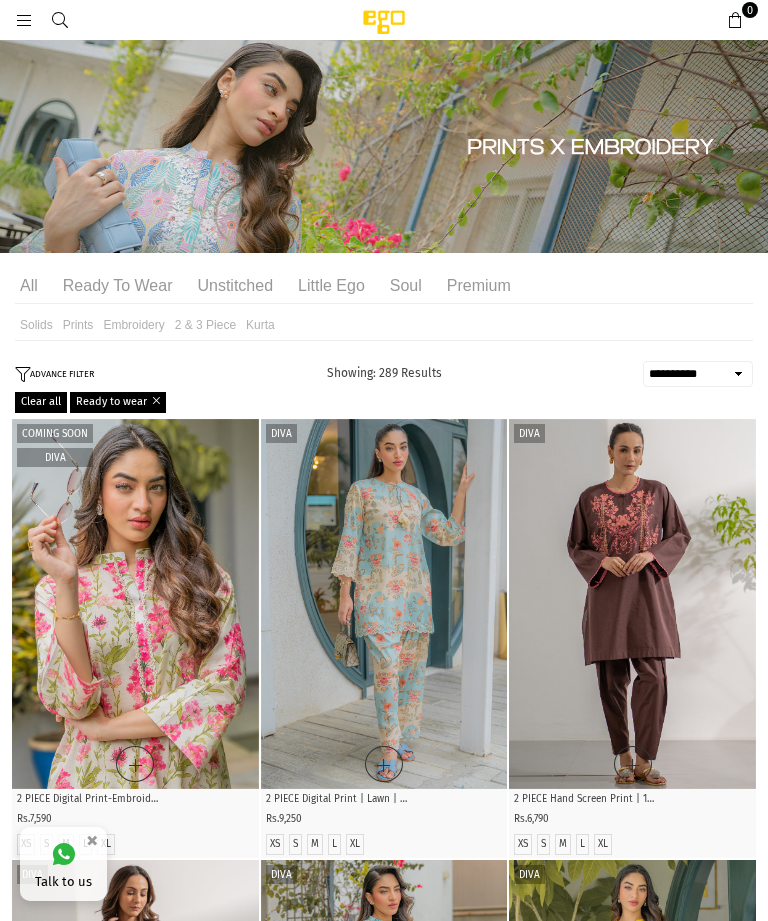 select on "**********" 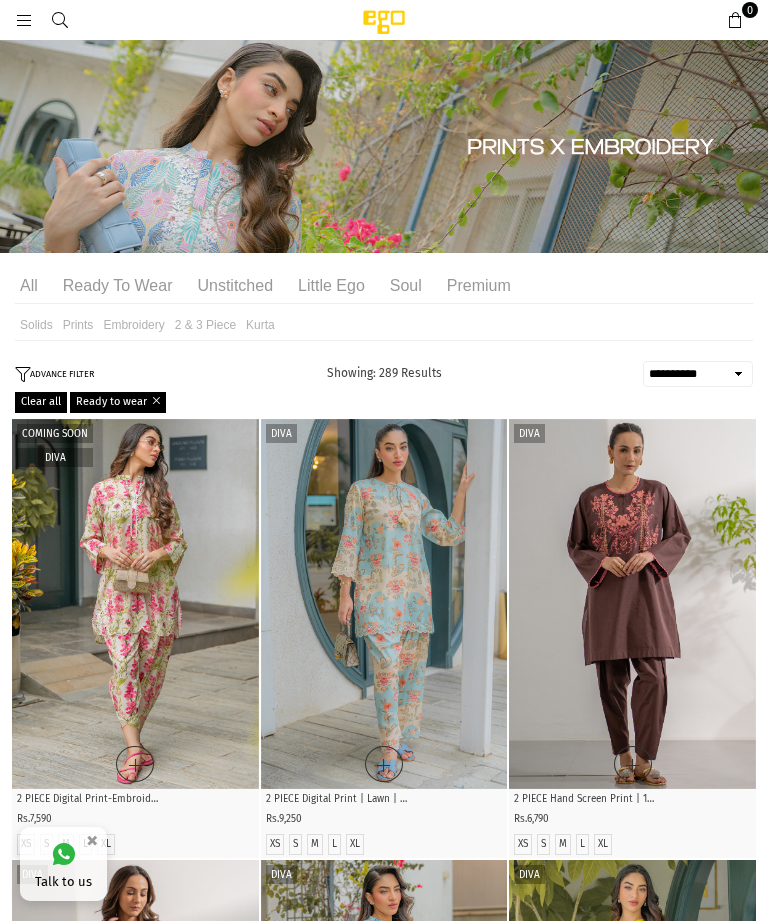 scroll, scrollTop: 0, scrollLeft: 0, axis: both 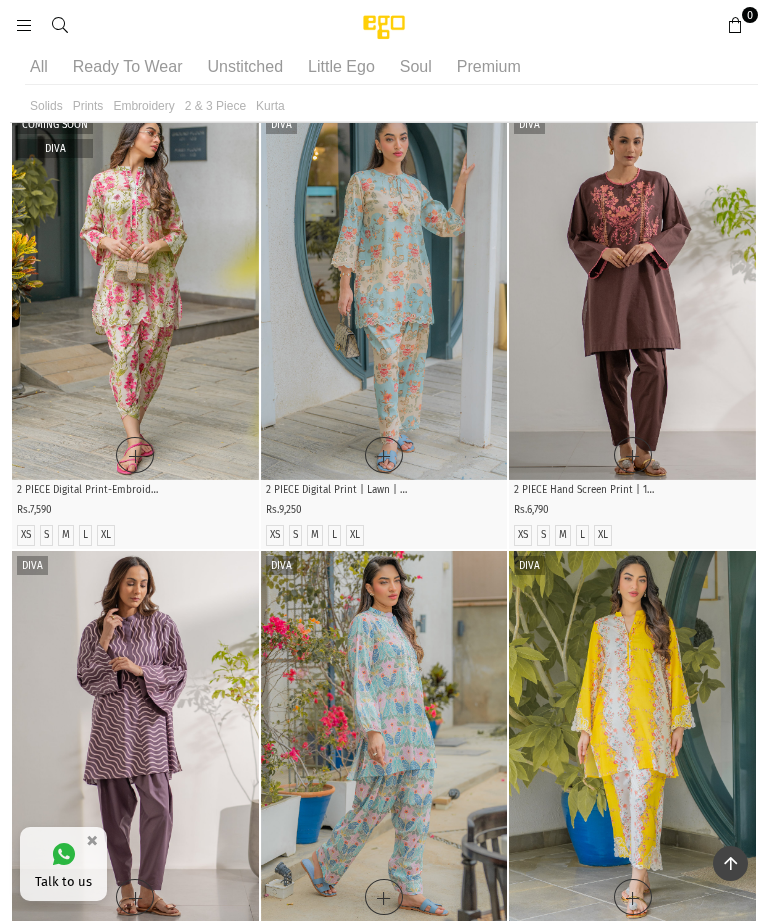 click at bounding box center (384, 736) 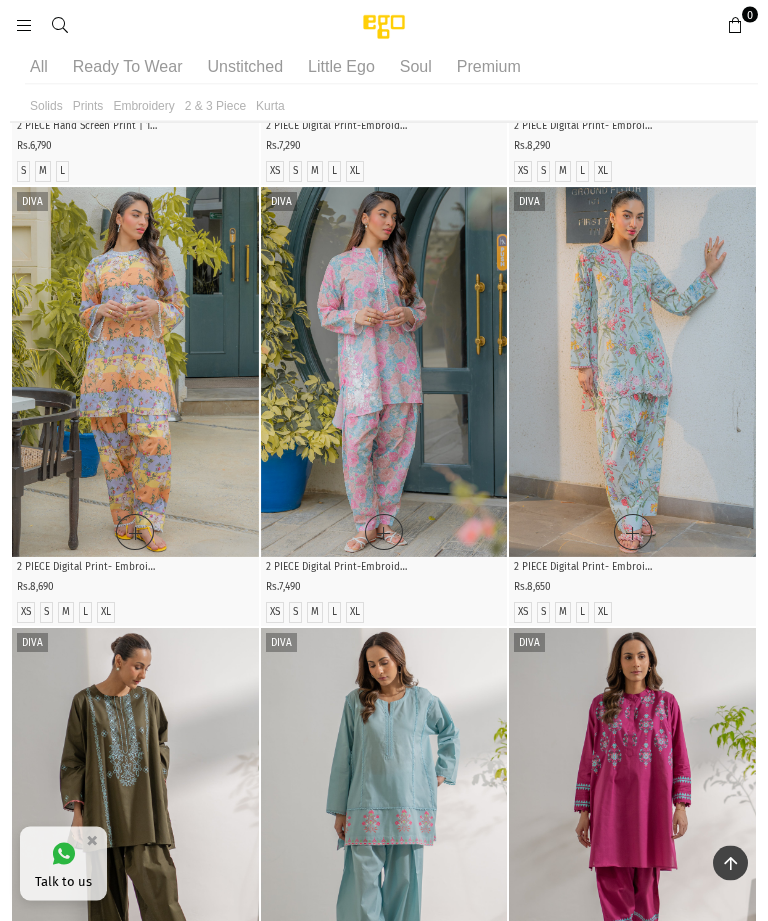 scroll, scrollTop: 1036, scrollLeft: 0, axis: vertical 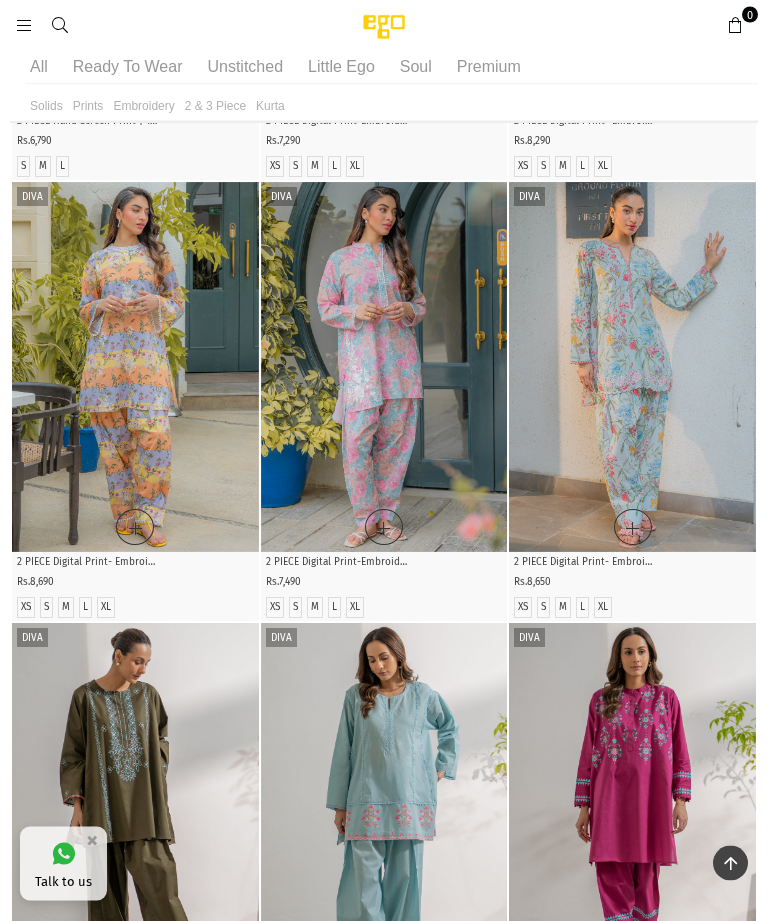click at bounding box center (632, 368) 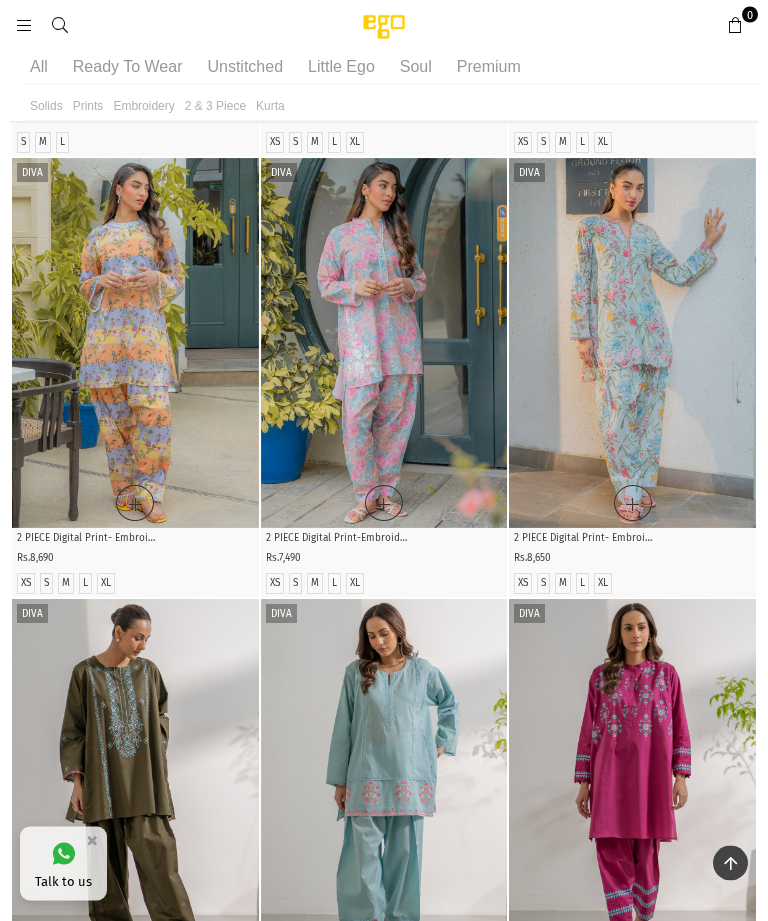 scroll, scrollTop: 1059, scrollLeft: 0, axis: vertical 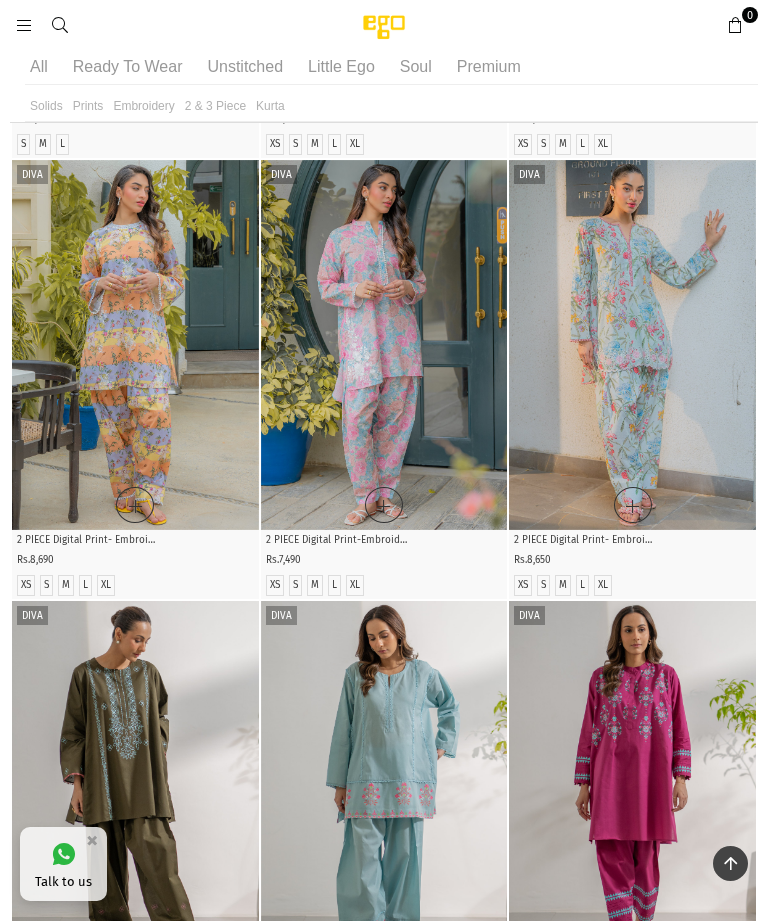 click at bounding box center (384, 345) 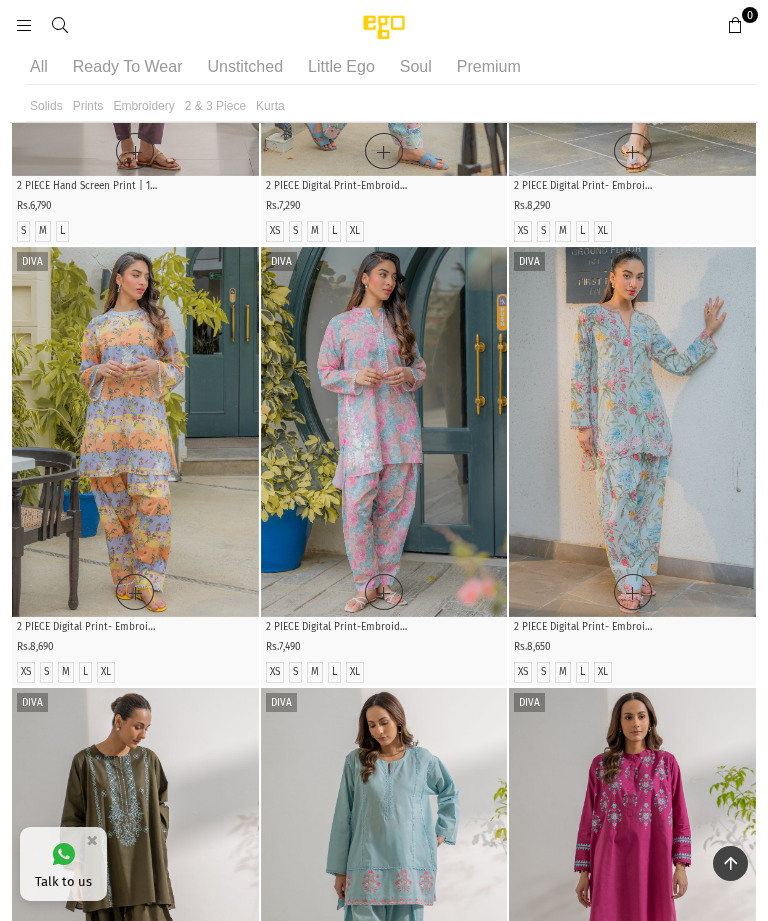 scroll, scrollTop: 1046, scrollLeft: 0, axis: vertical 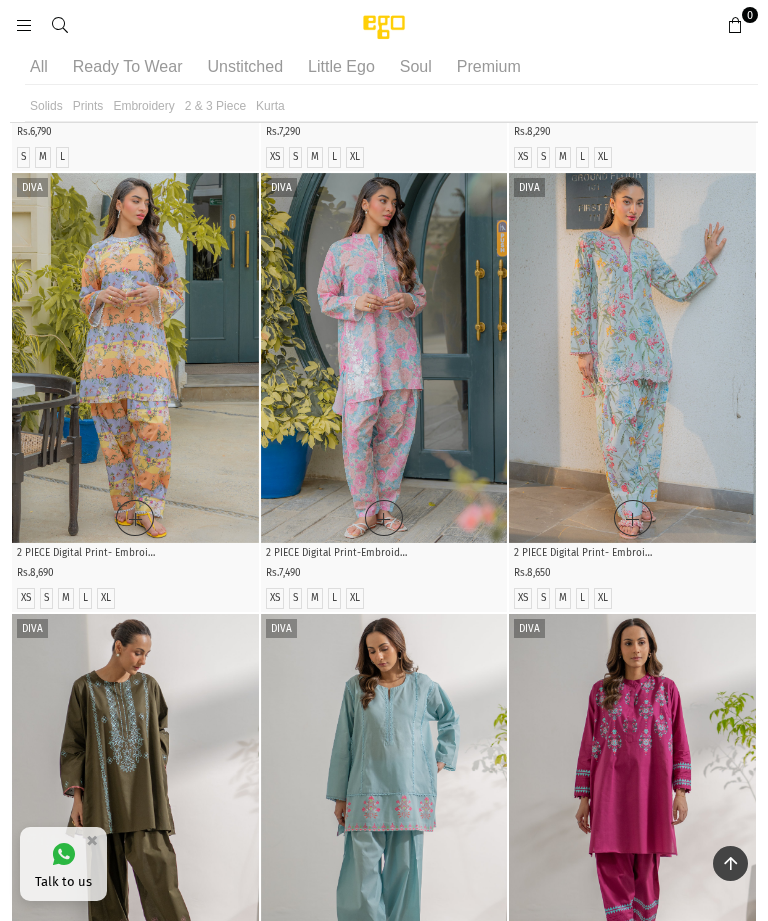 click at bounding box center (135, 358) 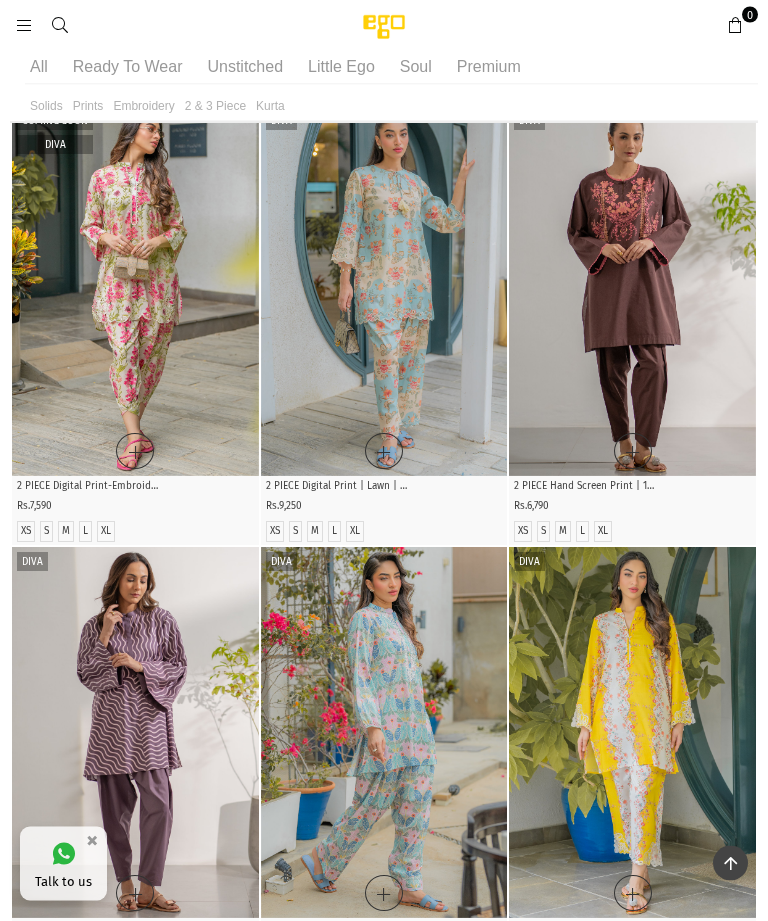 scroll, scrollTop: 230, scrollLeft: 0, axis: vertical 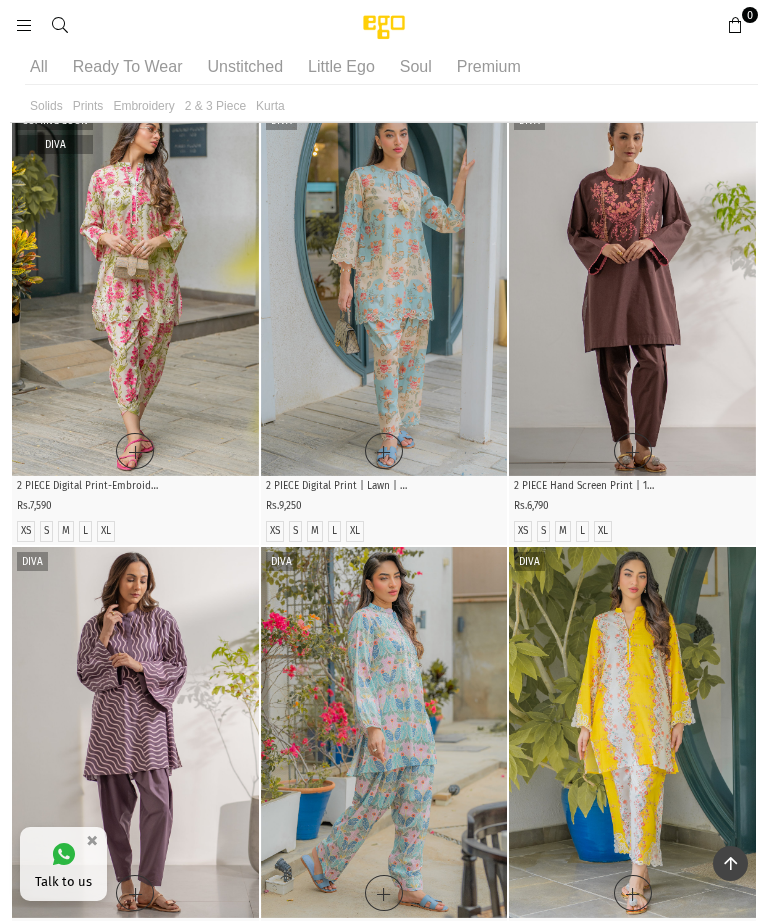 click at bounding box center [135, 291] 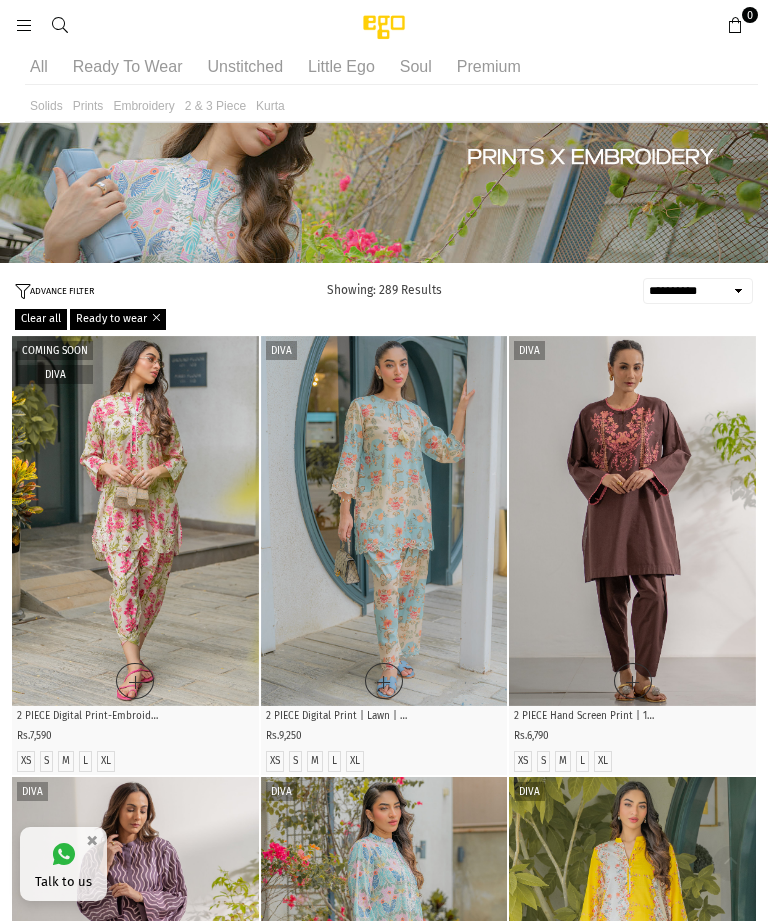scroll, scrollTop: 230, scrollLeft: 0, axis: vertical 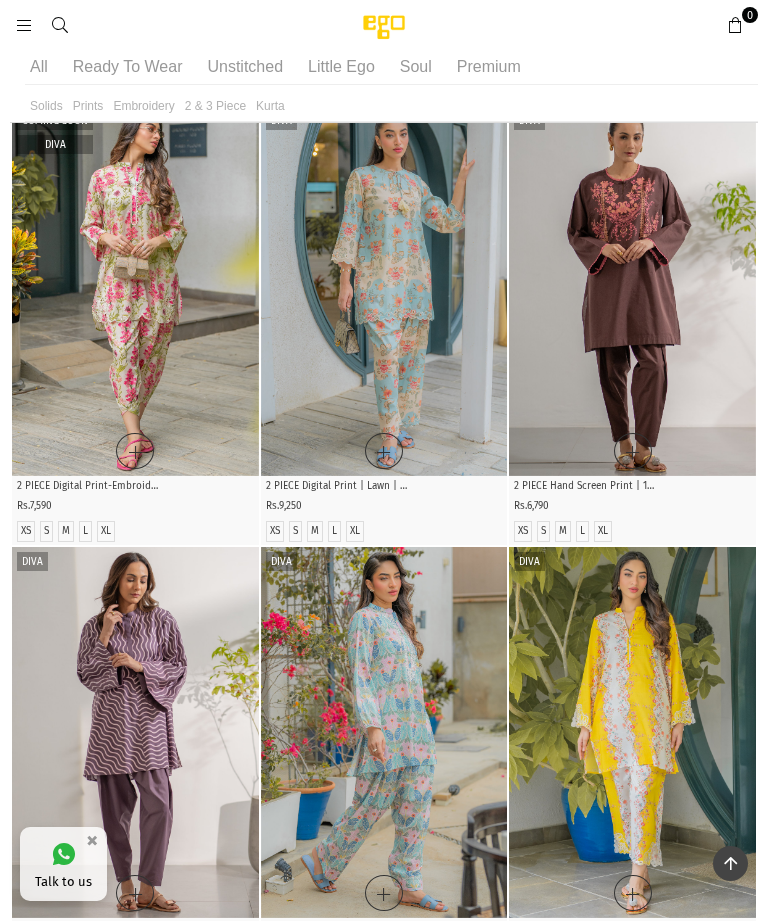 click at bounding box center [384, 291] 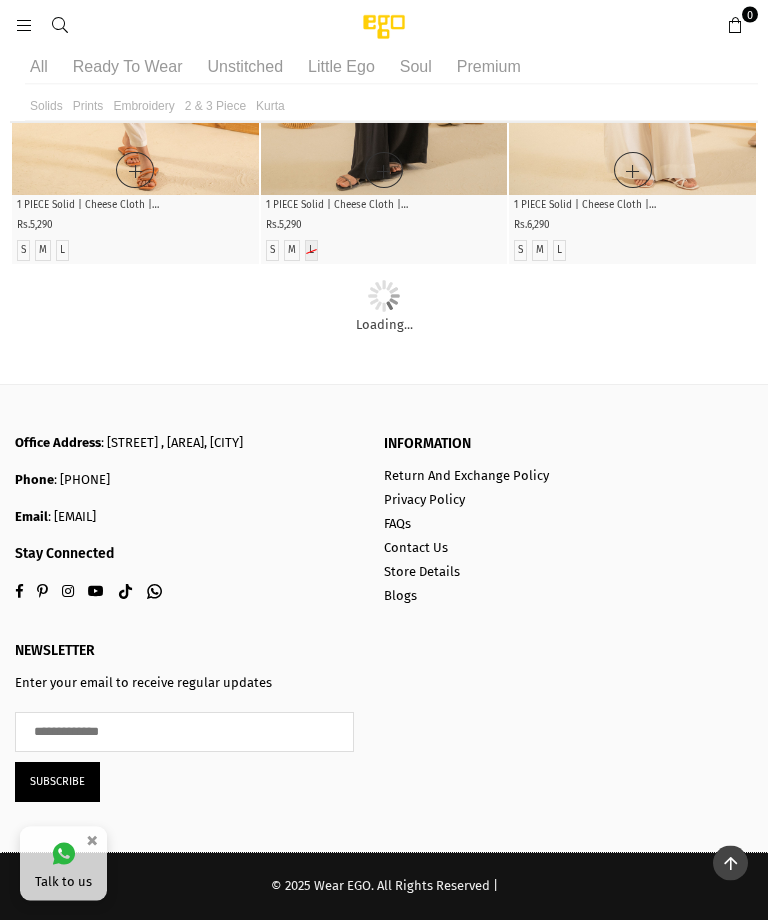scroll, scrollTop: 8667, scrollLeft: 0, axis: vertical 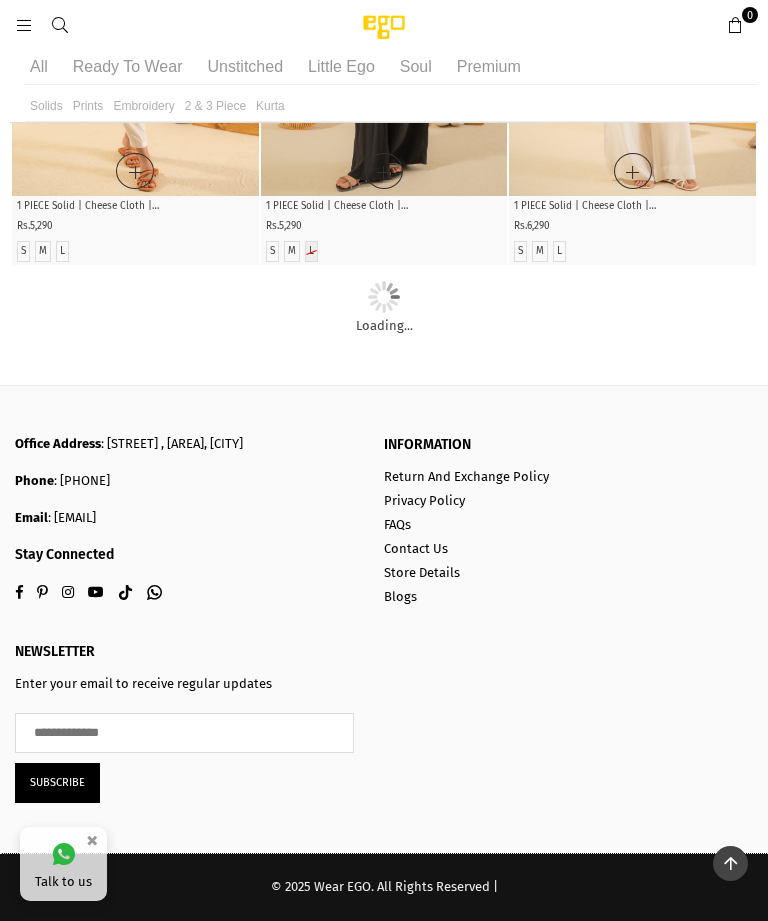 click at bounding box center [633, -1696] 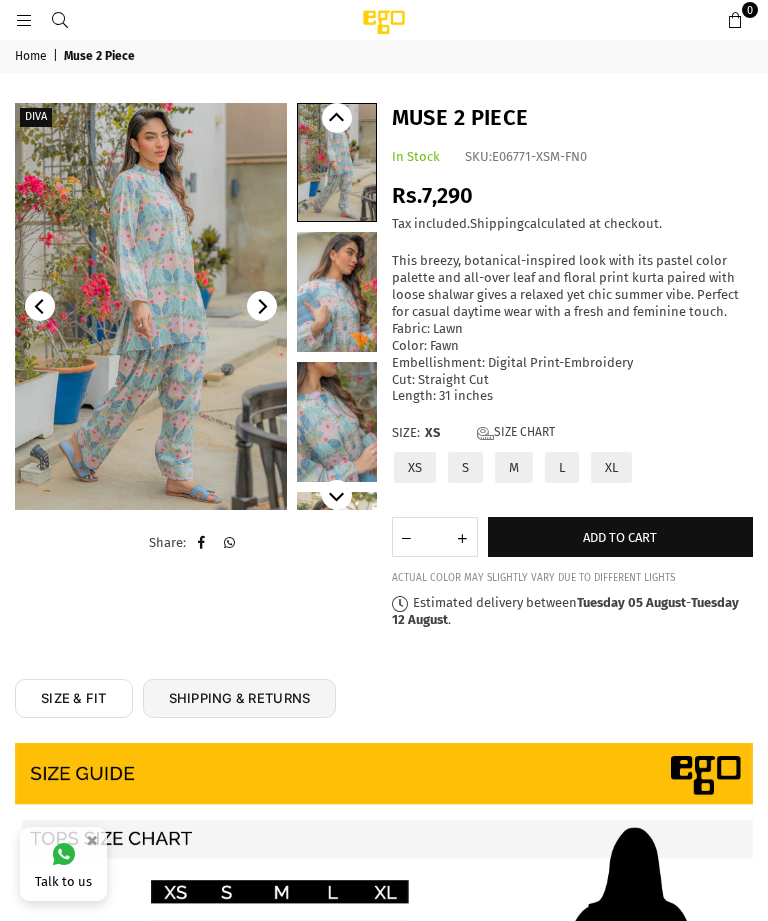 scroll, scrollTop: 0, scrollLeft: 0, axis: both 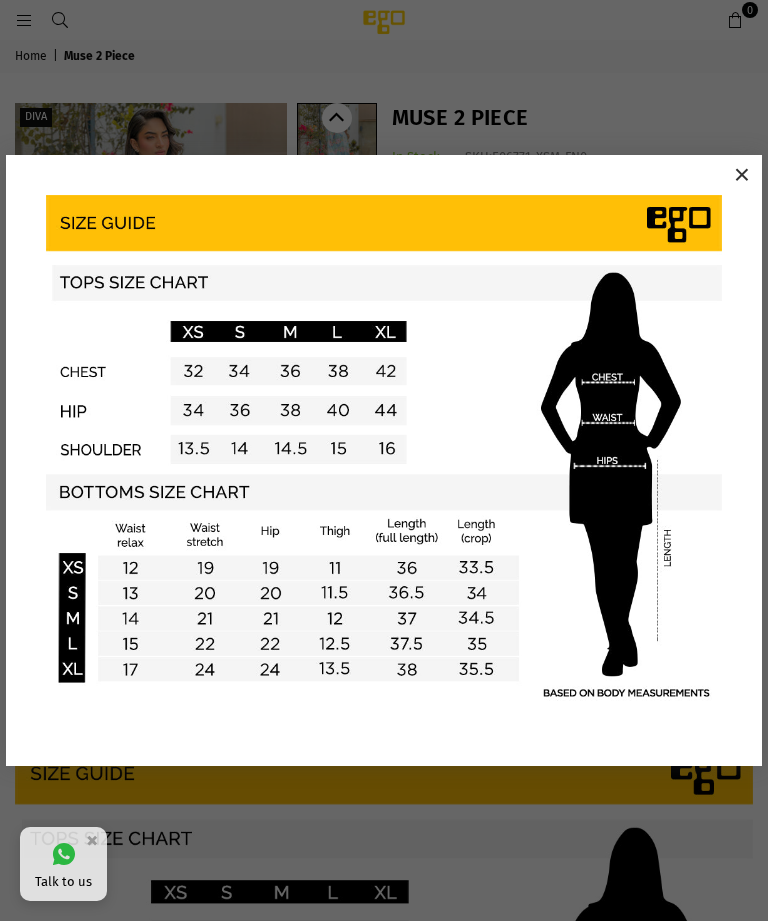 click on "×" at bounding box center (742, 175) 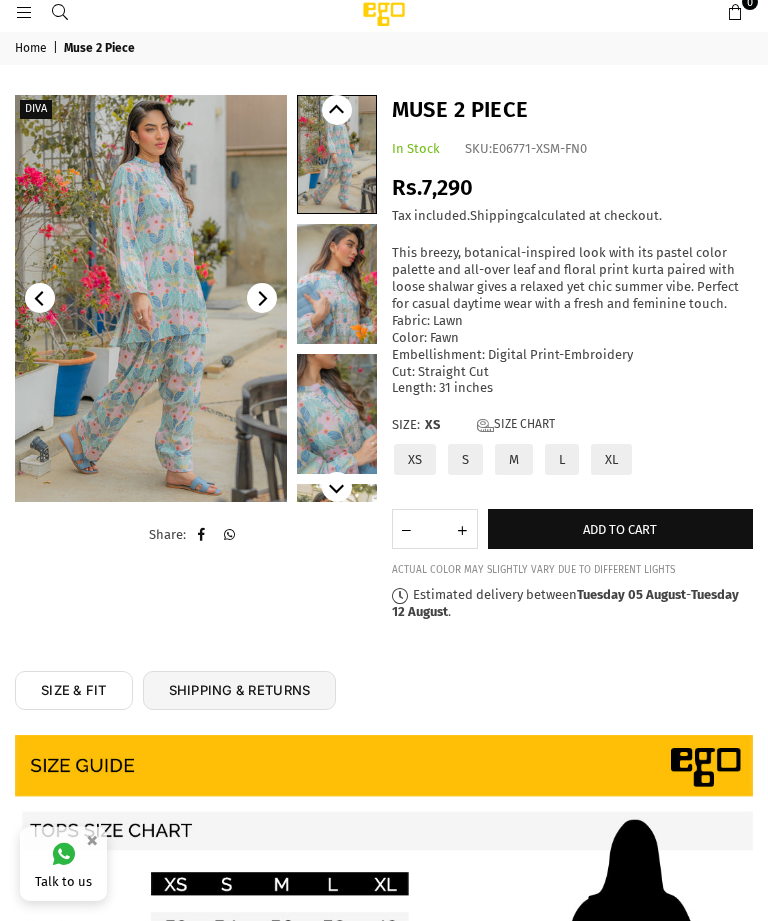 scroll, scrollTop: 29, scrollLeft: 0, axis: vertical 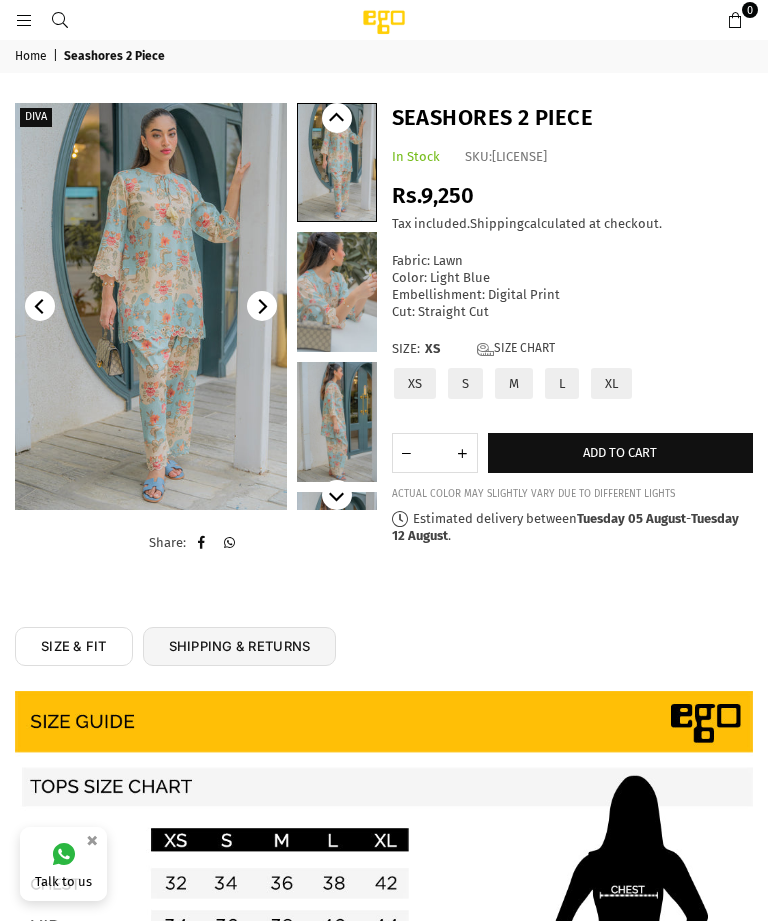 click at bounding box center [151, 306] 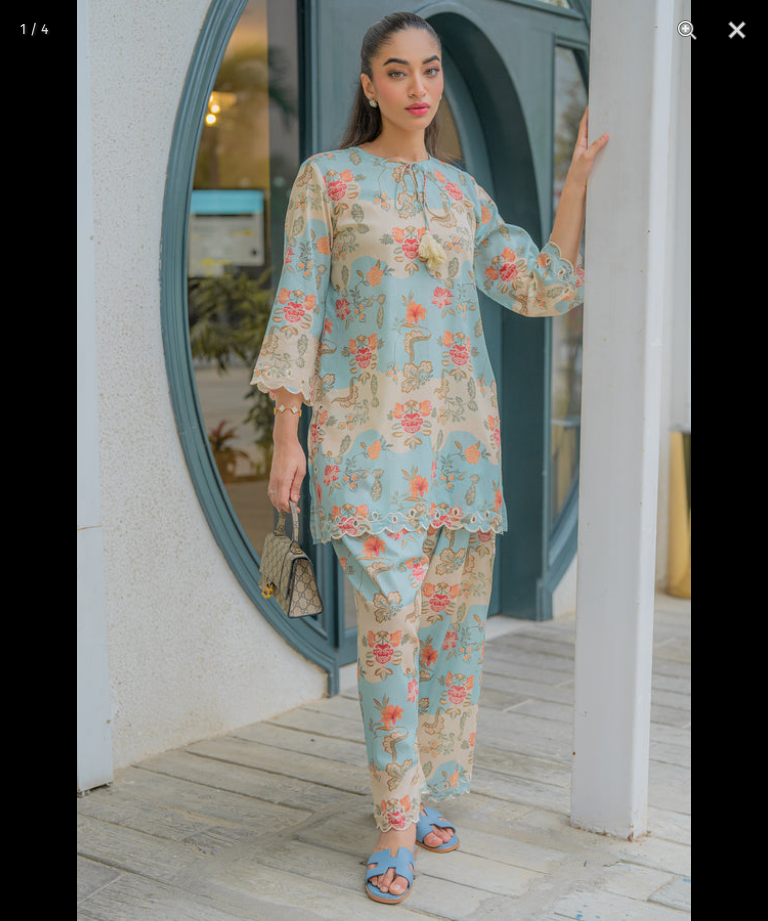 scroll, scrollTop: 0, scrollLeft: 0, axis: both 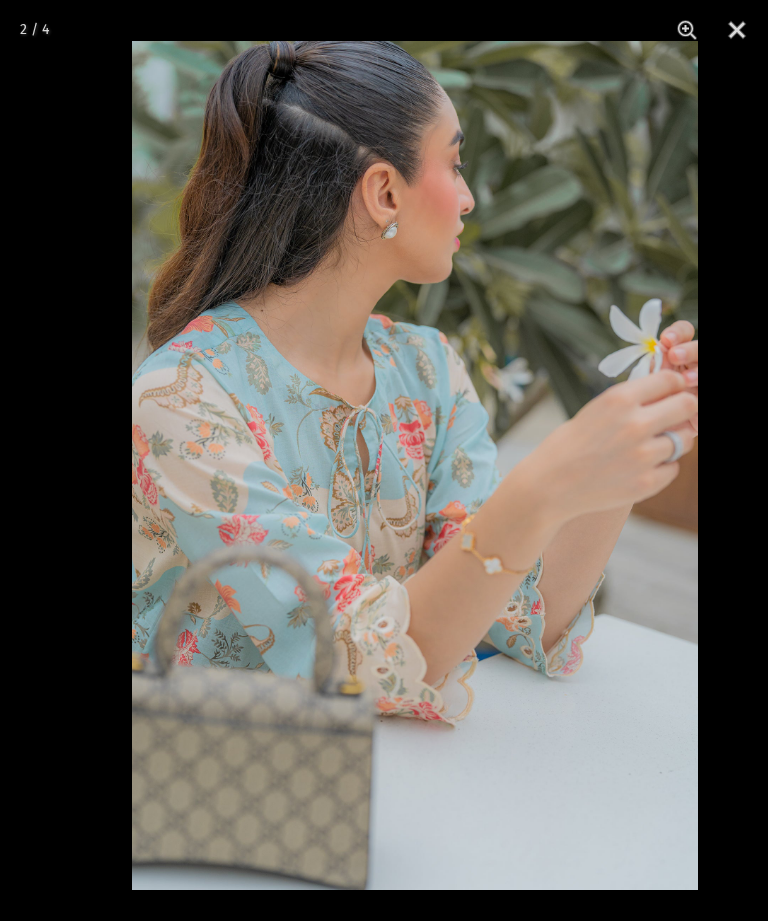 click at bounding box center [415, 465] 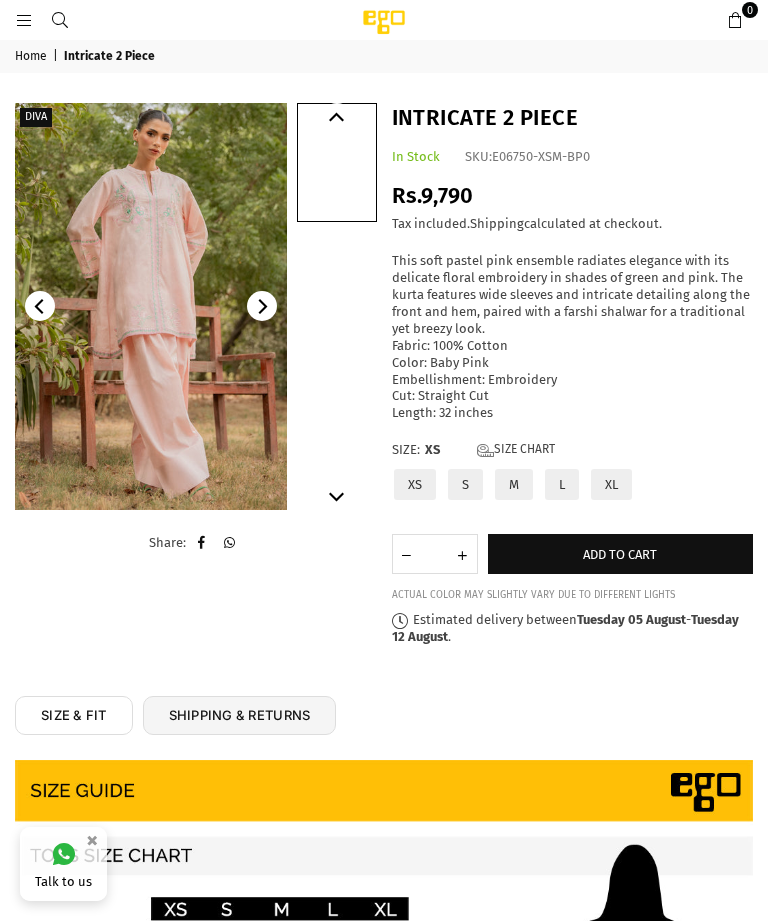 scroll, scrollTop: 0, scrollLeft: 0, axis: both 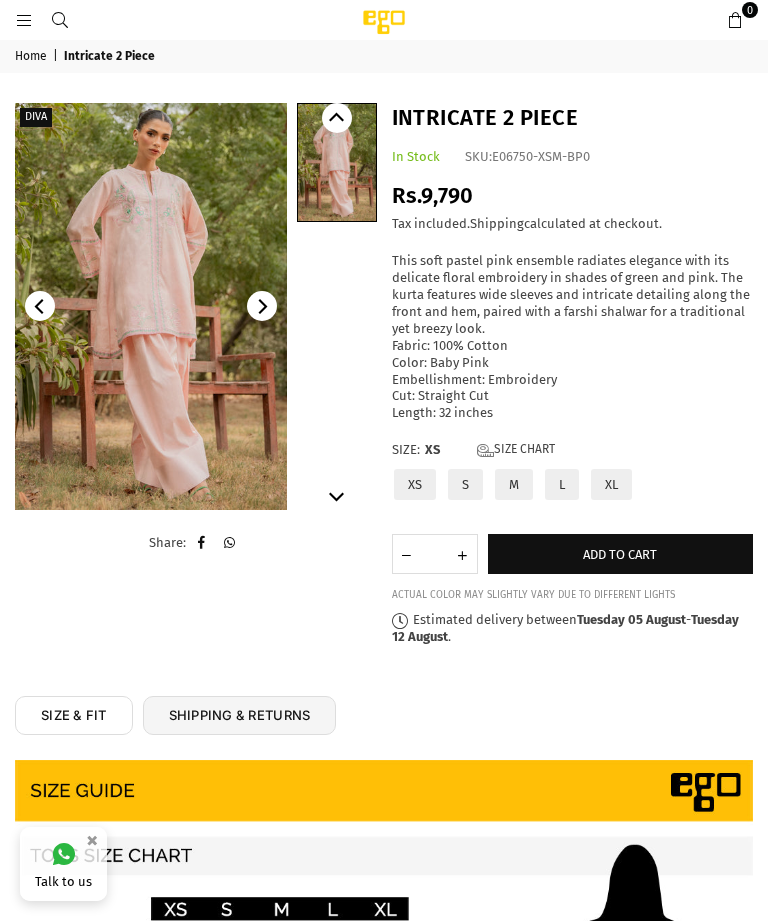 click at bounding box center [151, 306] 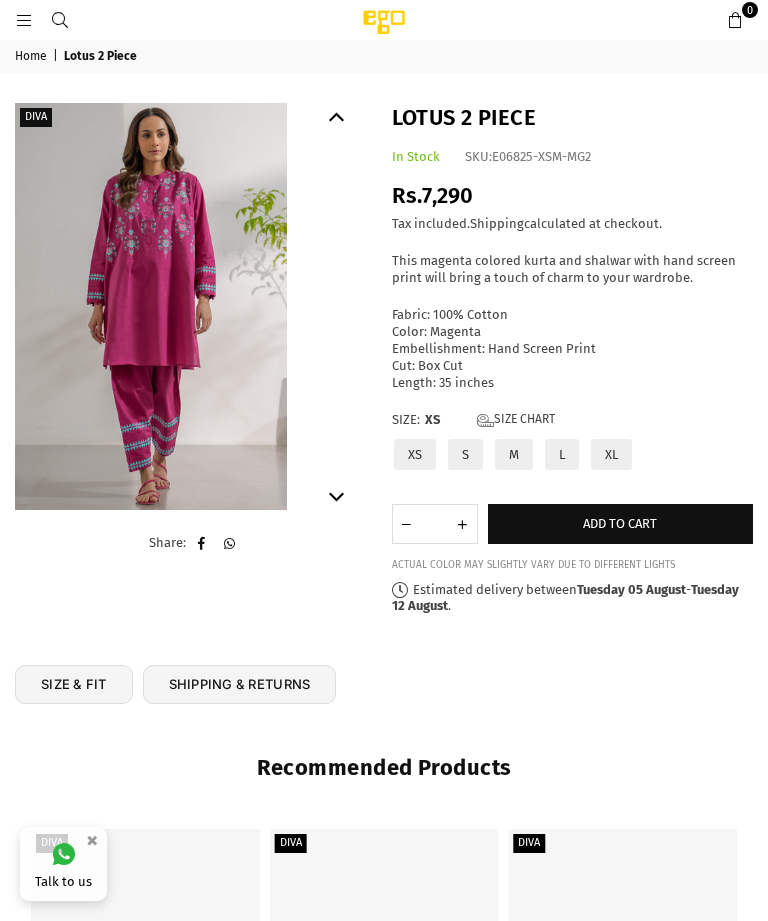 scroll, scrollTop: 0, scrollLeft: 0, axis: both 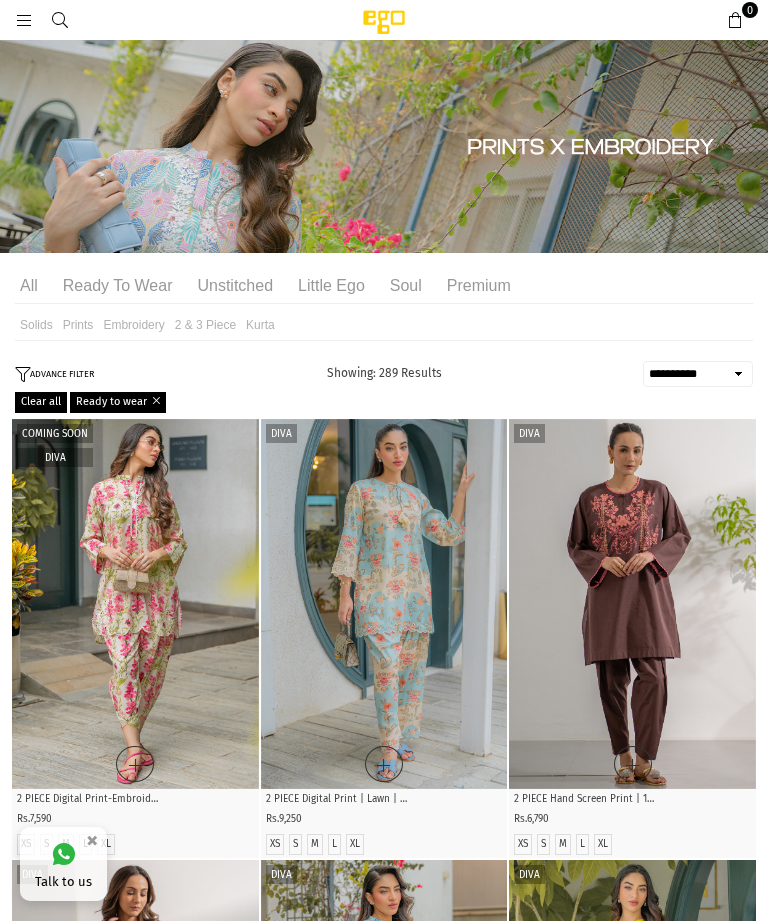 select on "**********" 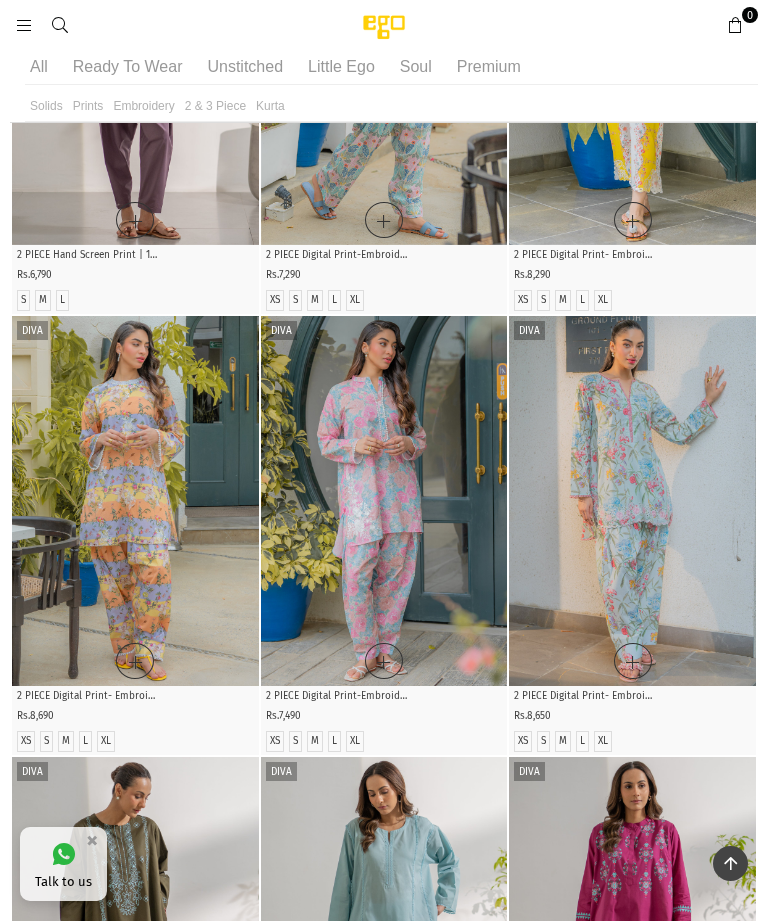 scroll, scrollTop: 904, scrollLeft: 0, axis: vertical 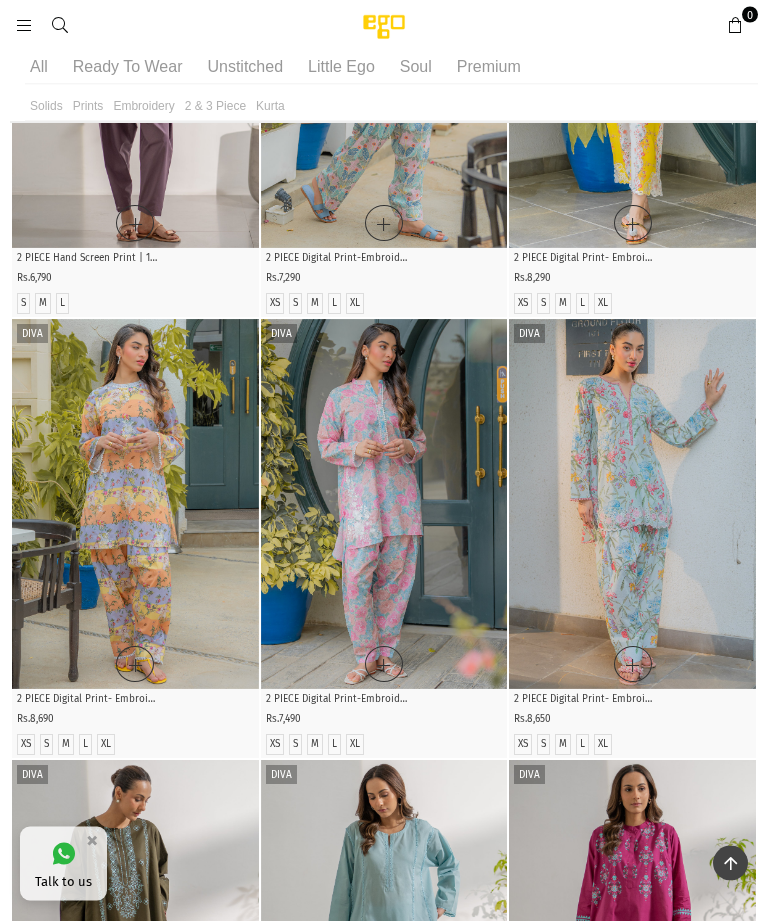 click at bounding box center (135, 505) 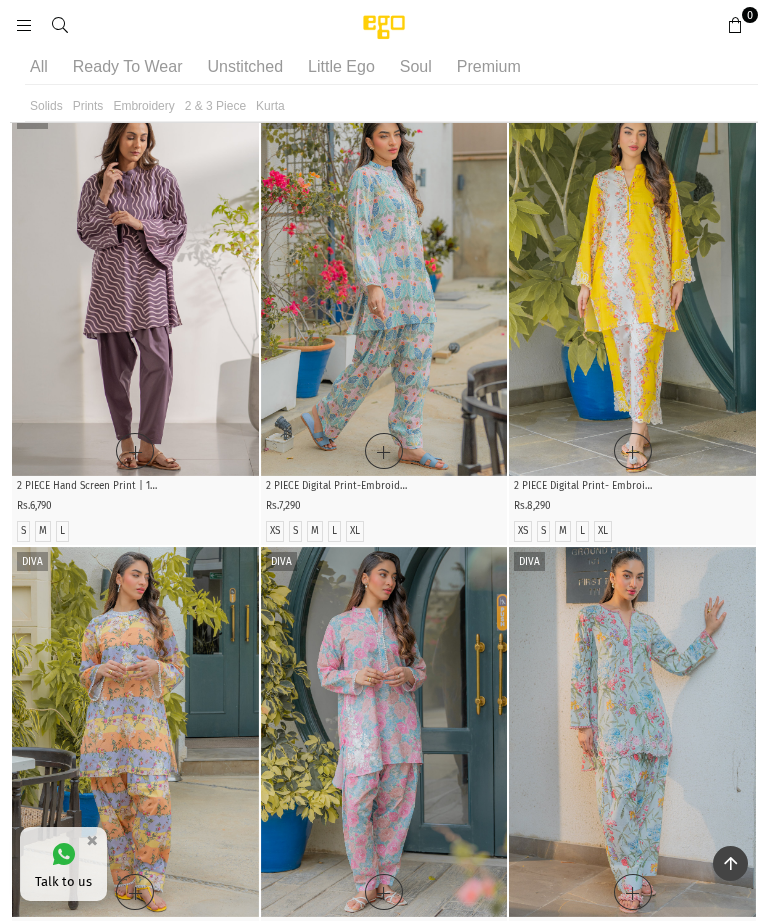 scroll, scrollTop: 677, scrollLeft: 0, axis: vertical 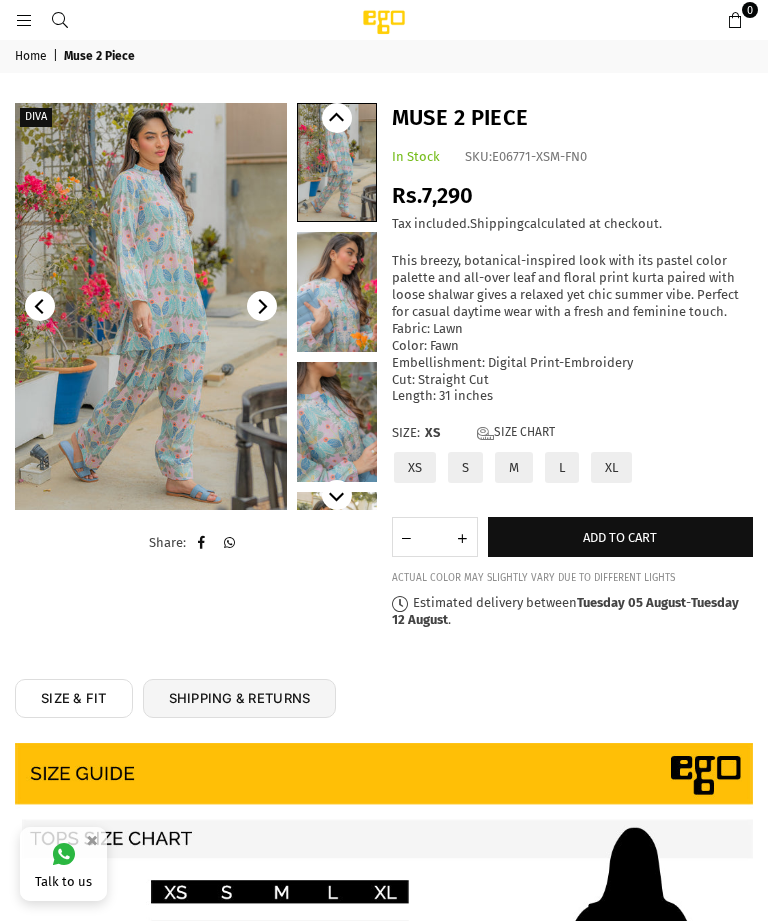 click at bounding box center (337, 422) 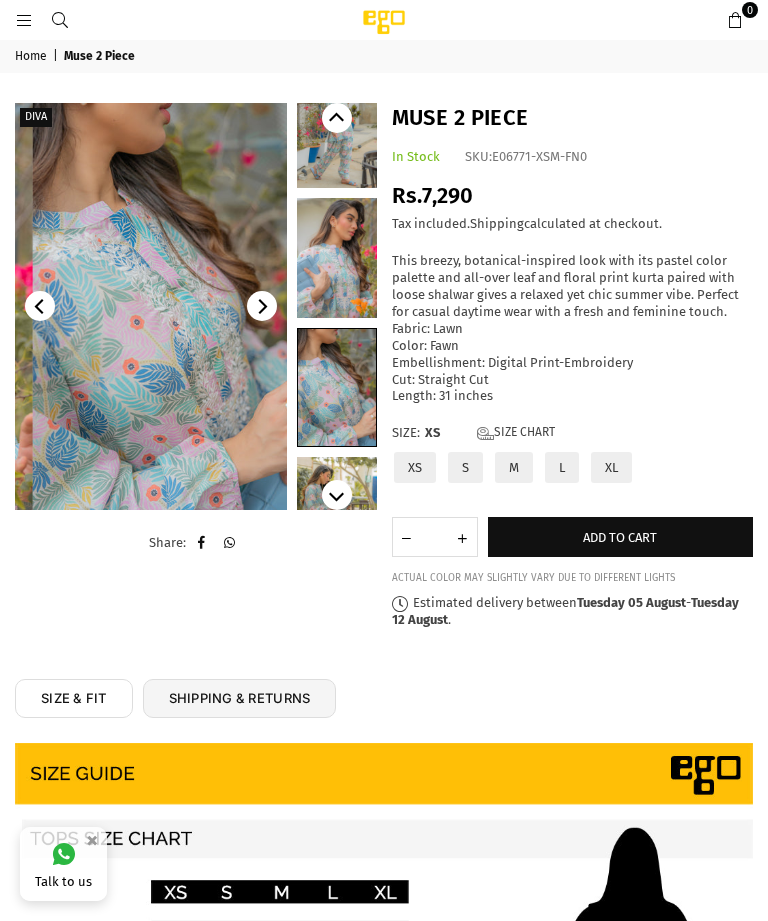 scroll, scrollTop: 49, scrollLeft: 0, axis: vertical 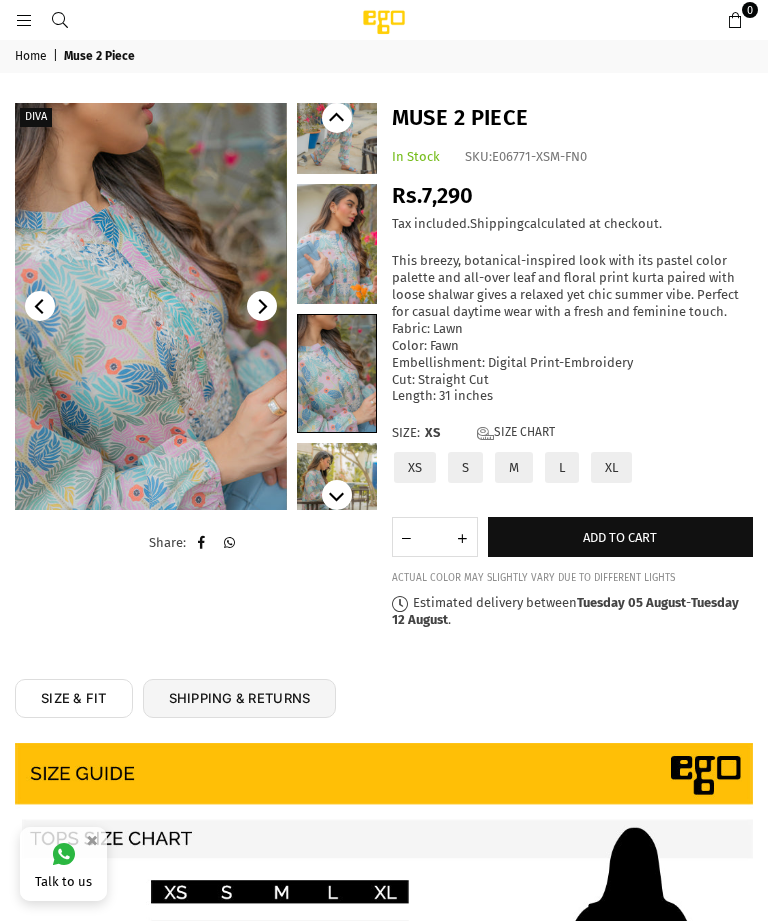 click at bounding box center [151, 306] 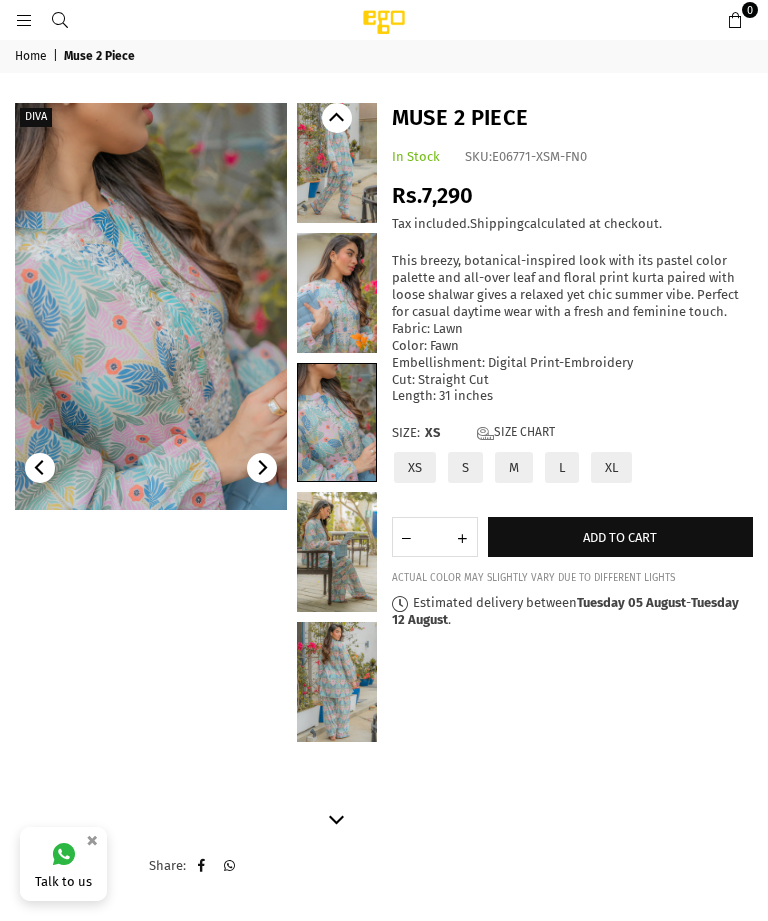 scroll, scrollTop: 0, scrollLeft: 0, axis: both 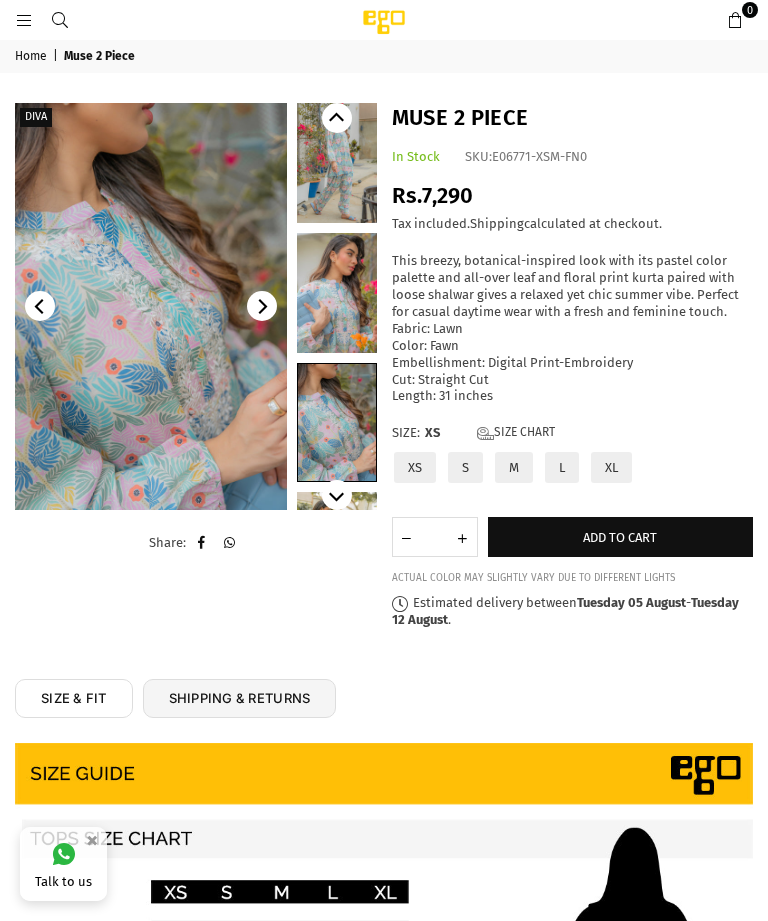 click at bounding box center (337, 422) 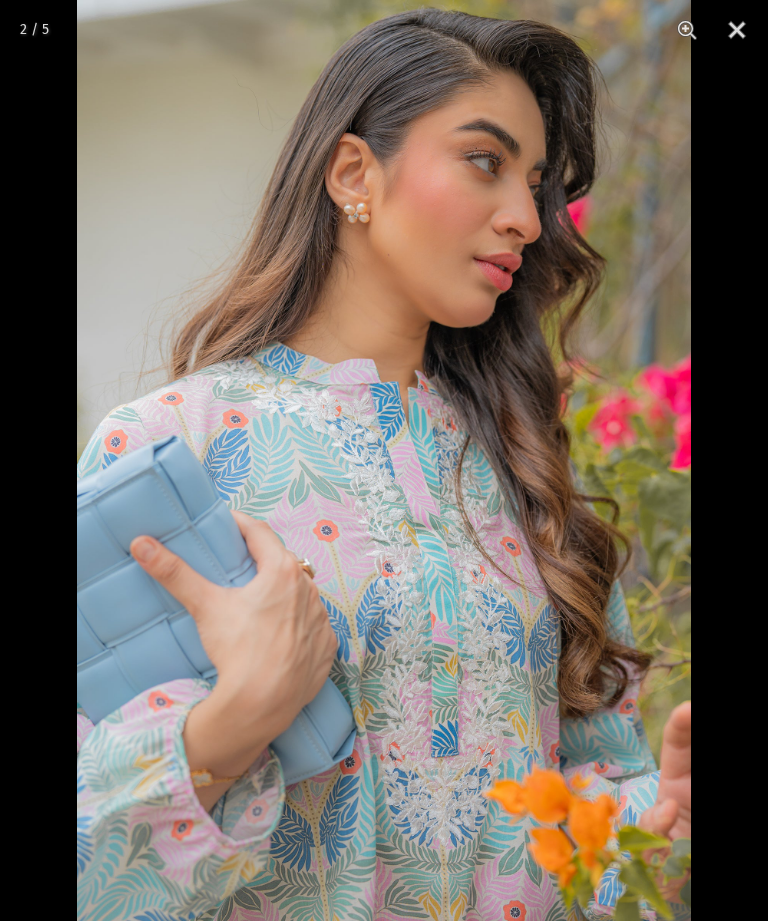 scroll, scrollTop: 0, scrollLeft: 0, axis: both 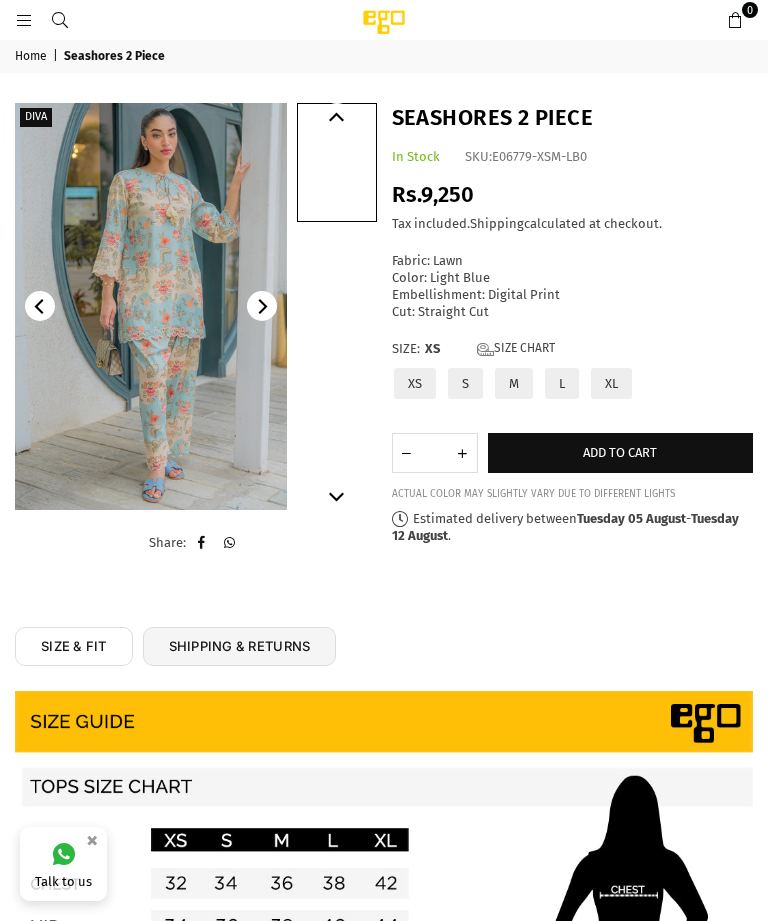 click at bounding box center [151, 306] 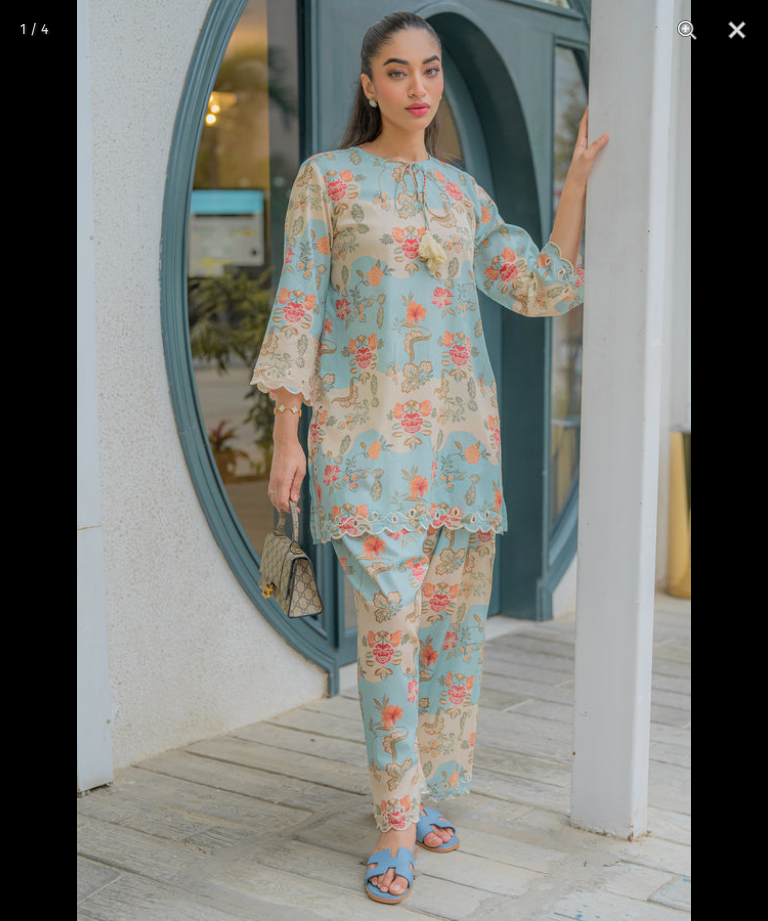 scroll, scrollTop: 0, scrollLeft: 0, axis: both 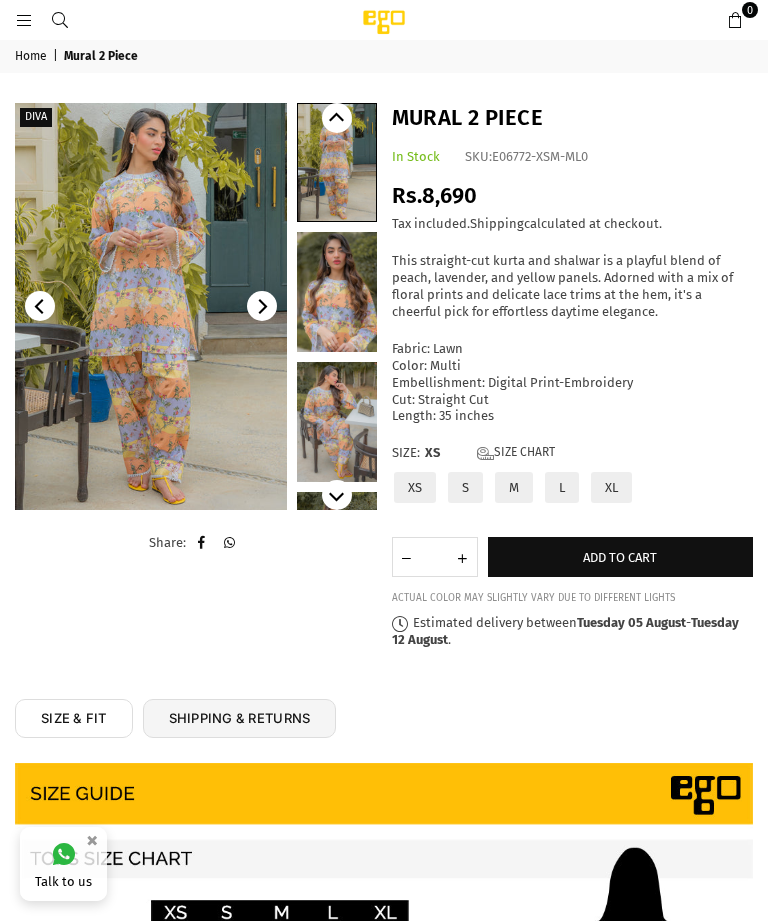 click at bounding box center (151, 306) 